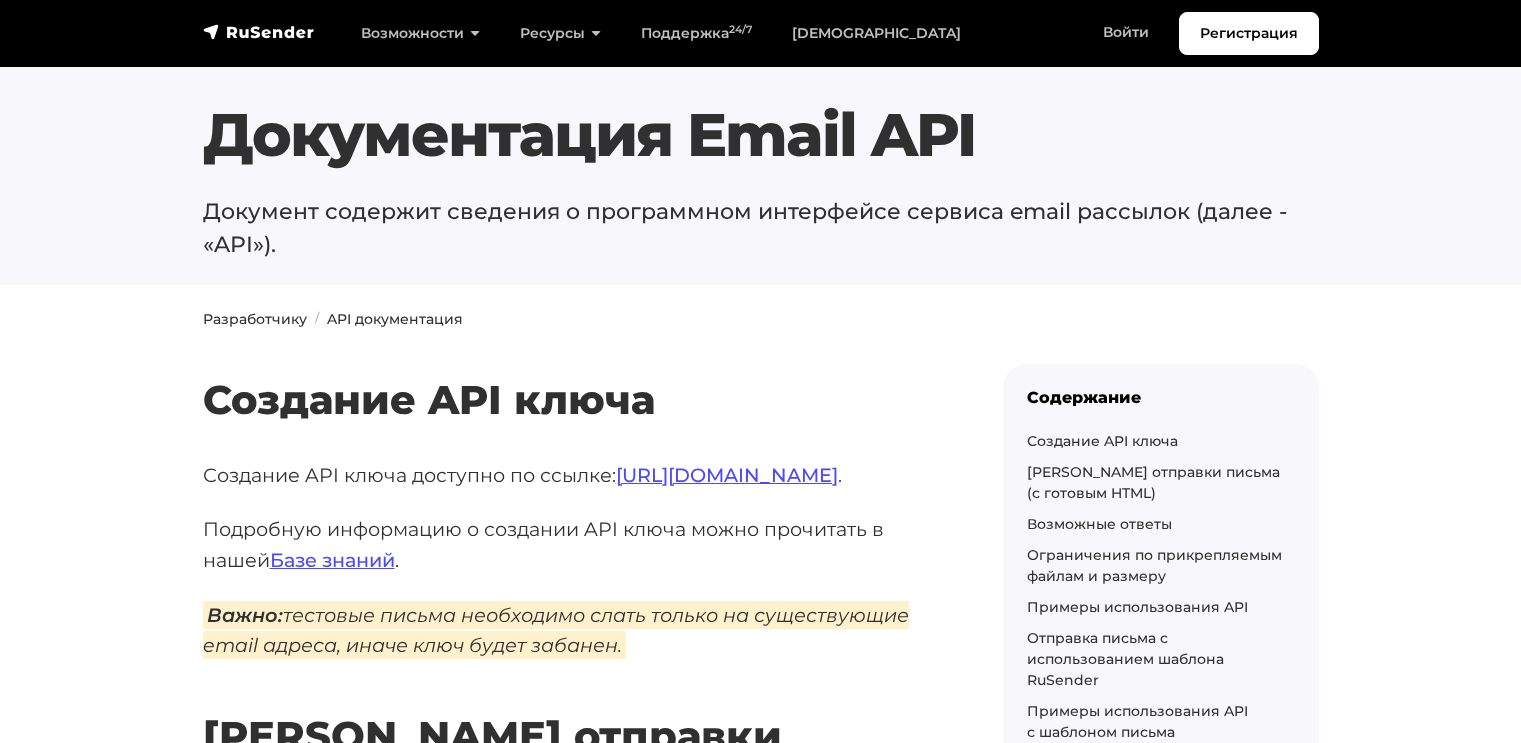 scroll, scrollTop: 0, scrollLeft: 0, axis: both 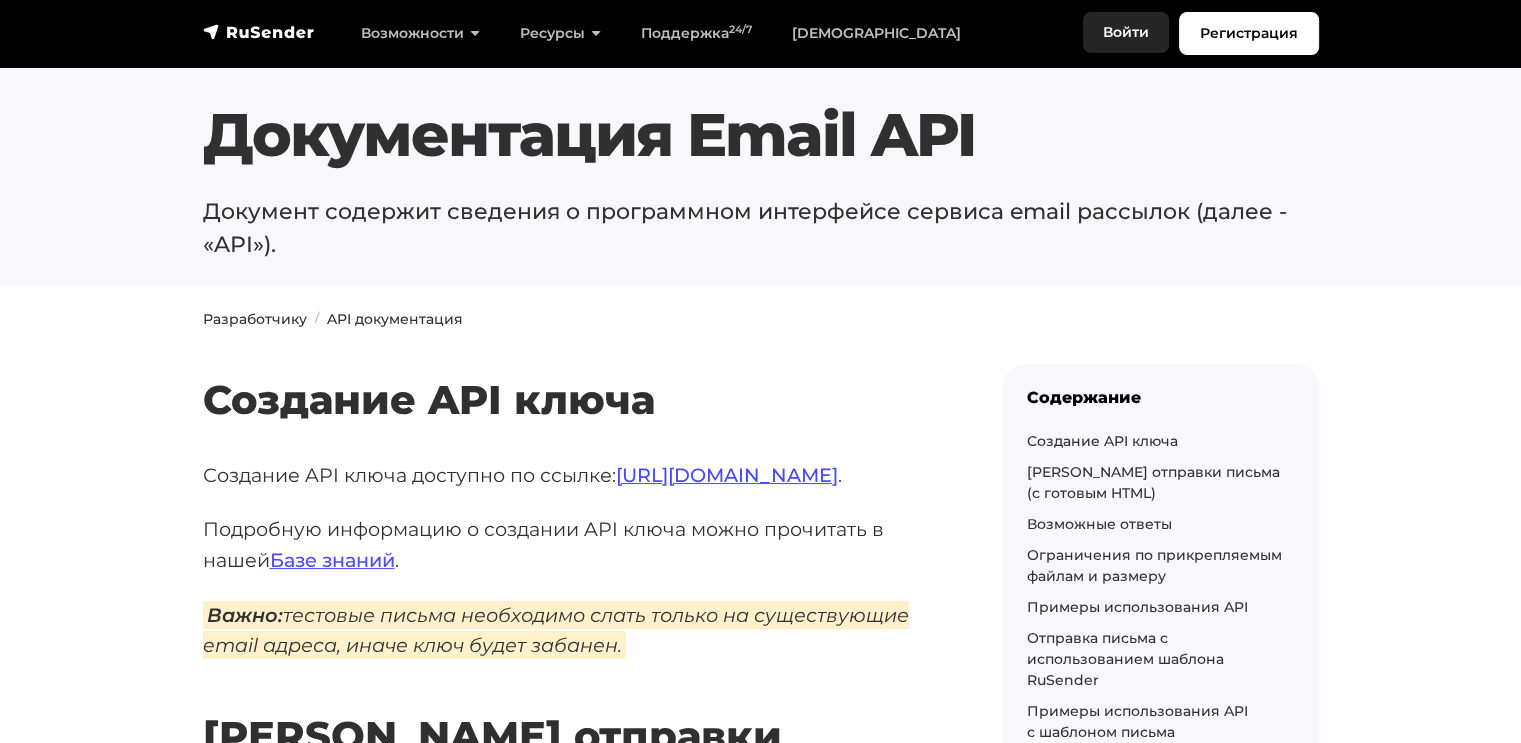 click on "Войти" at bounding box center (1126, 32) 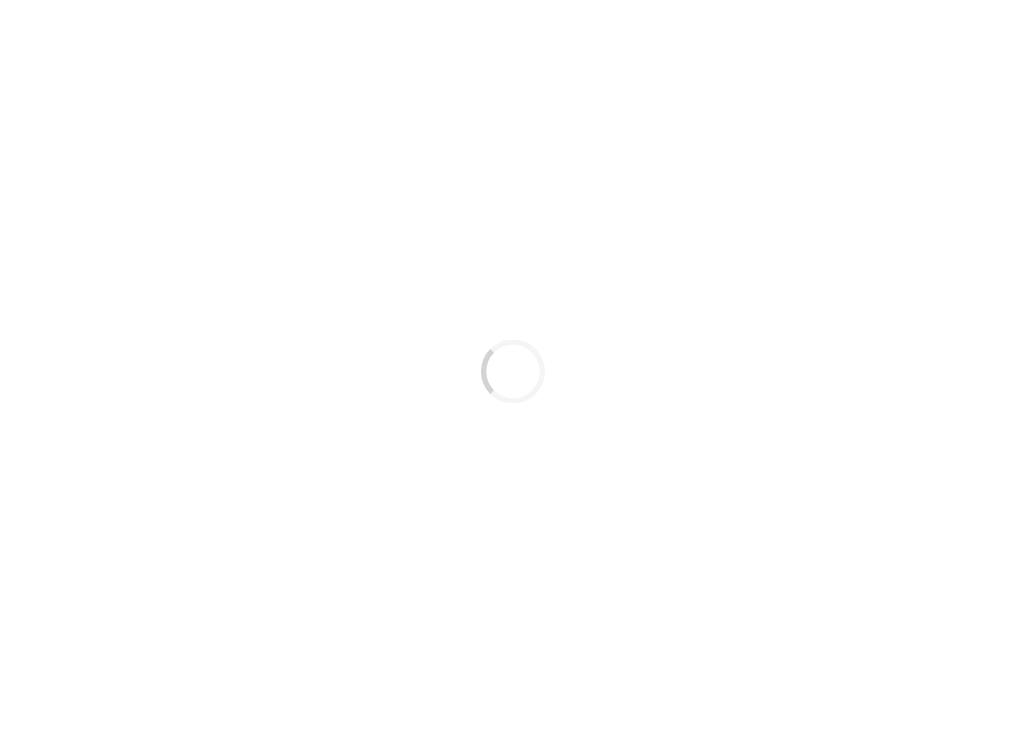 scroll, scrollTop: 0, scrollLeft: 0, axis: both 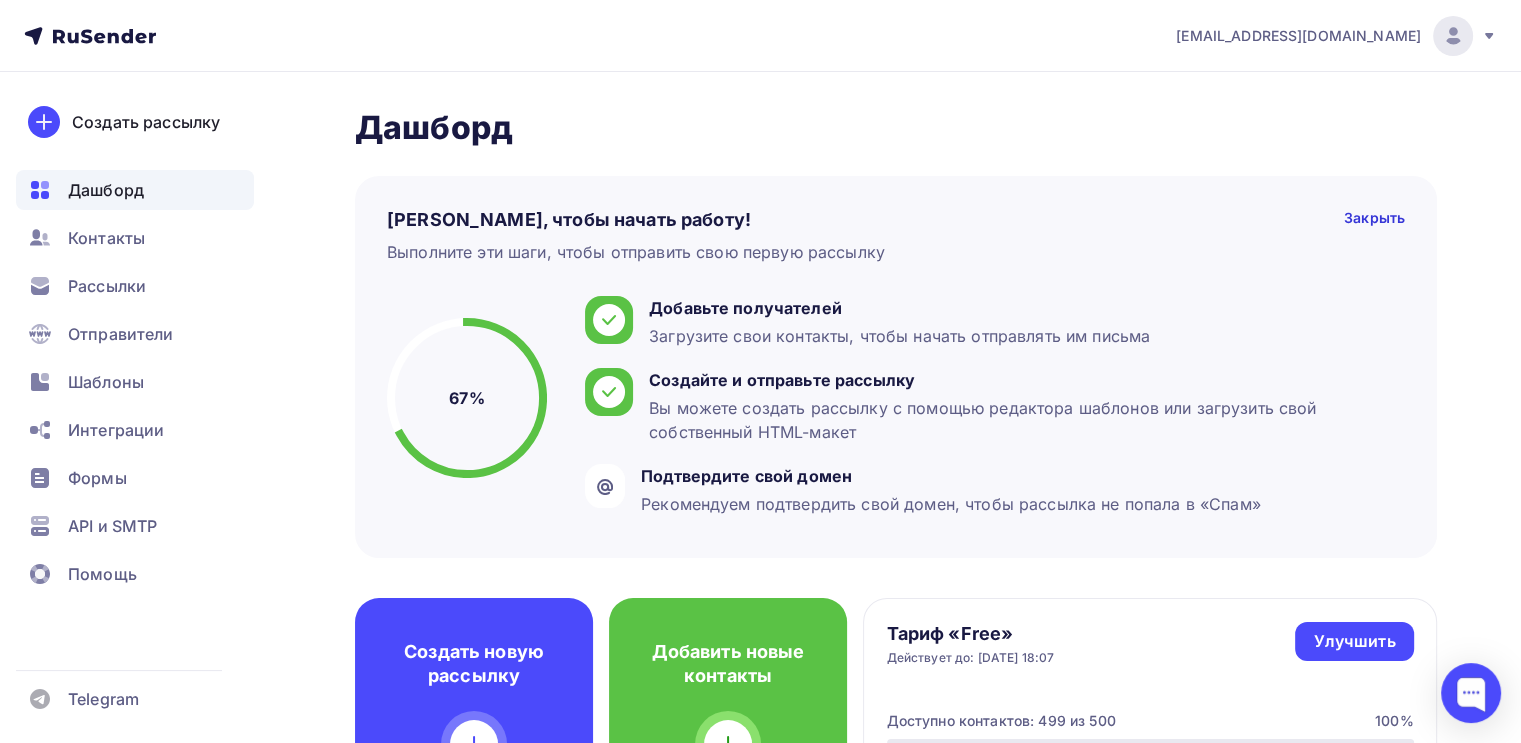 click on "Дашборд   Дашборд   Пару шагов, чтобы начать работу!
Закрыть
Выполните эти шаги, чтобы отправить свою первую рассылку   67%     67%
Добавьте получателей
Загрузите свои контакты, чтобы начать отправлять им письма
Создайте и отправьте рассылку
Вы можете создать рассылку с помощью редактора шаблонов или загрузить свой собственный HTML-макет
Подтвердите свой домен
Создать новую рассылку       Добавить новые контакты               Улучшить" at bounding box center [760, 851] 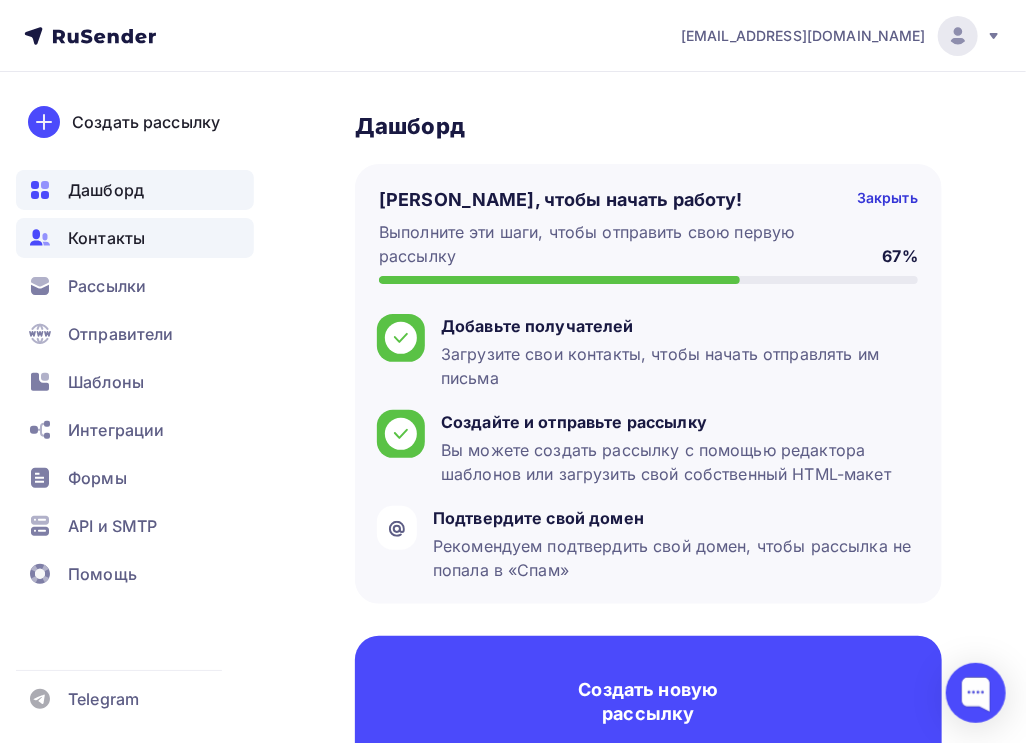 click on "Контакты" at bounding box center [106, 238] 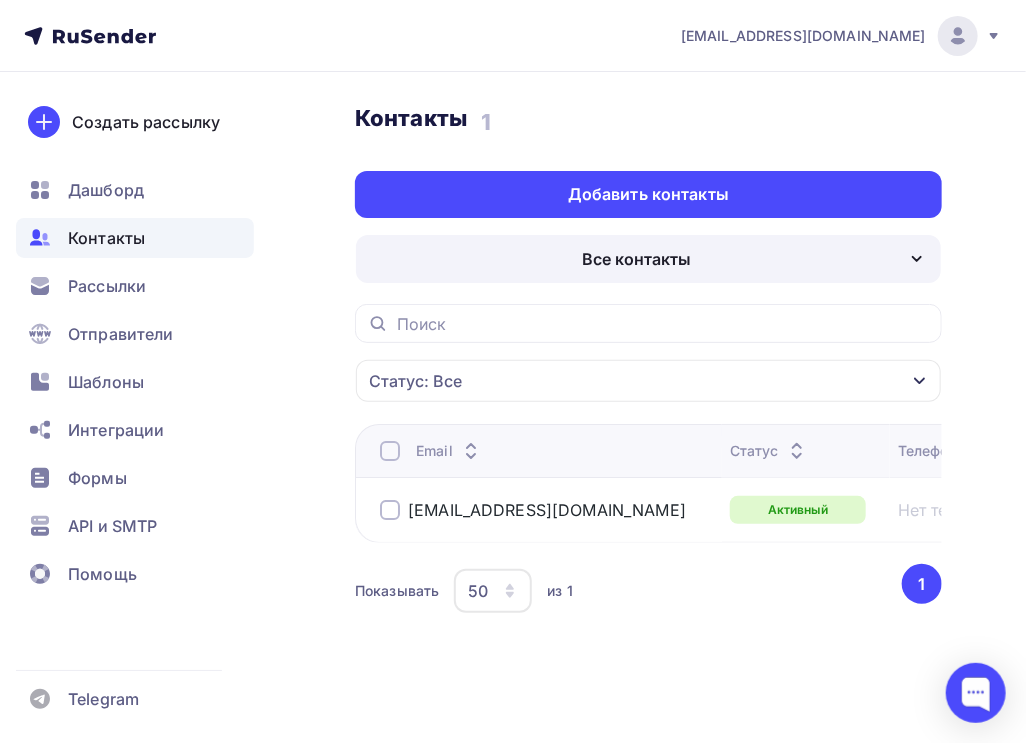 scroll, scrollTop: 16, scrollLeft: 0, axis: vertical 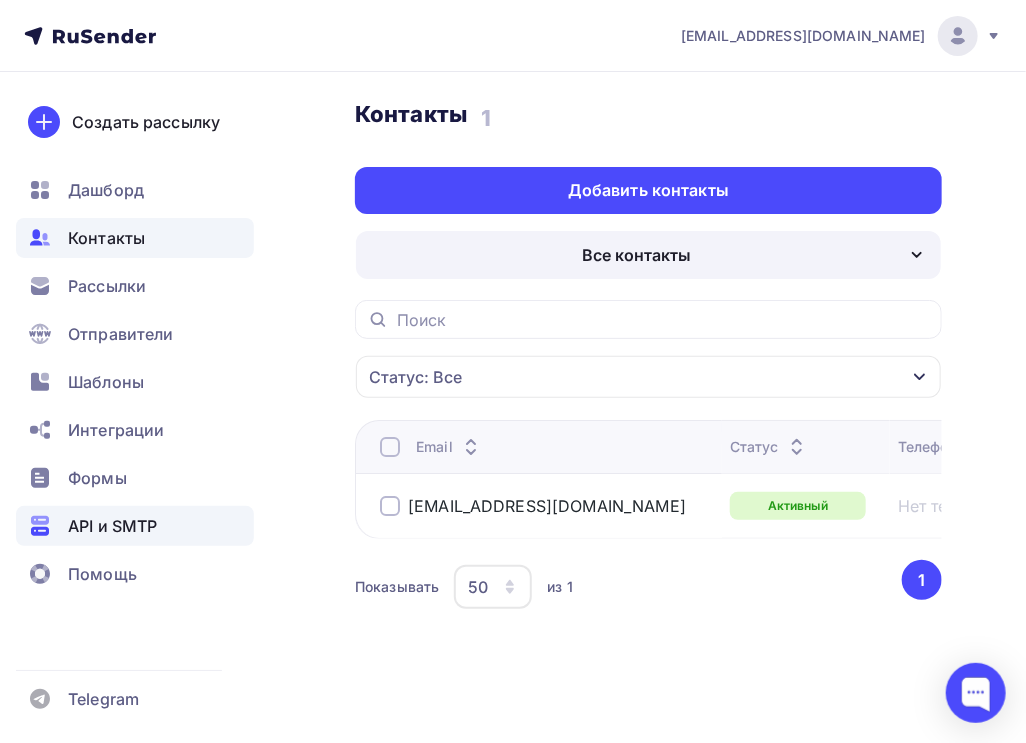 click on "API и SMTP" at bounding box center (112, 526) 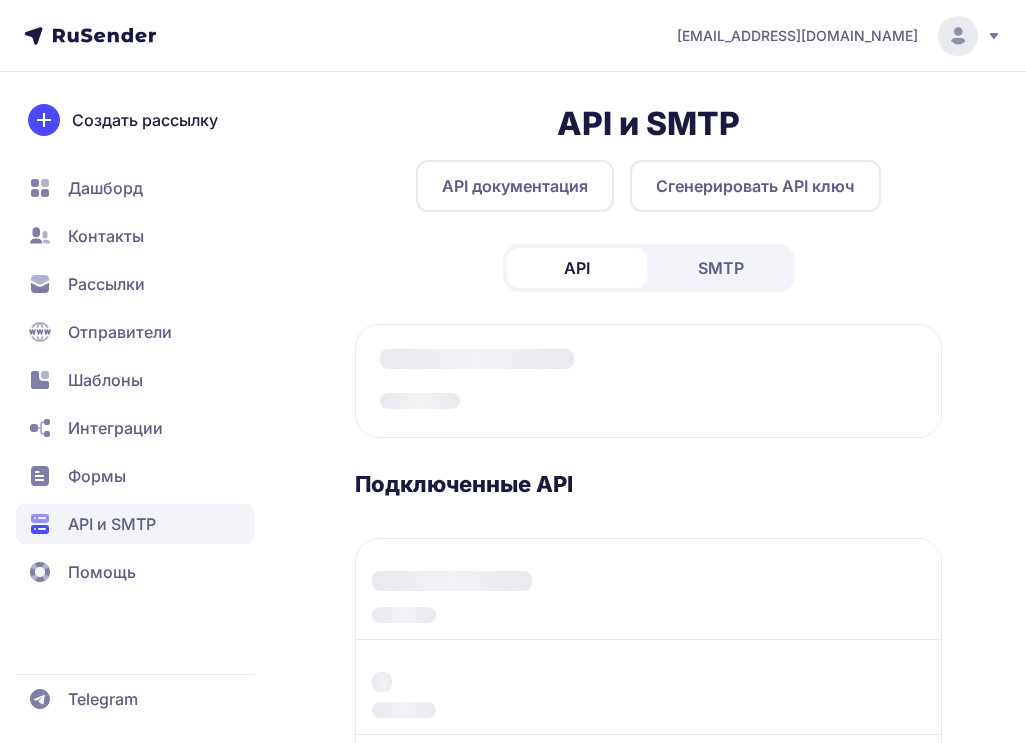 scroll, scrollTop: 0, scrollLeft: 0, axis: both 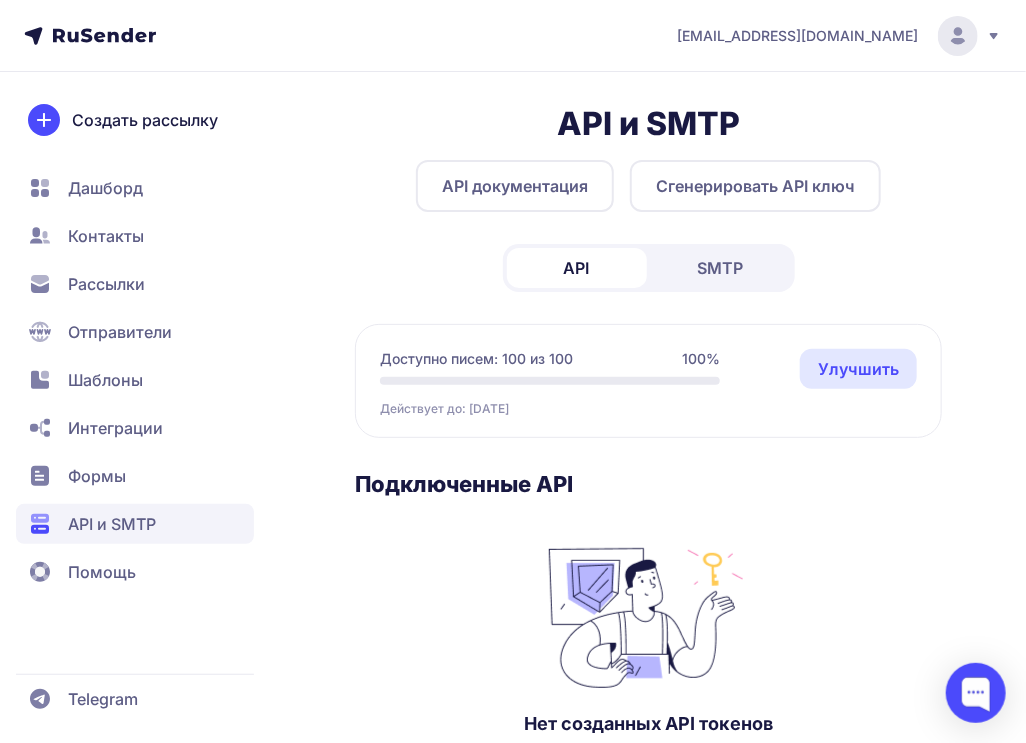 click on "SMTP" 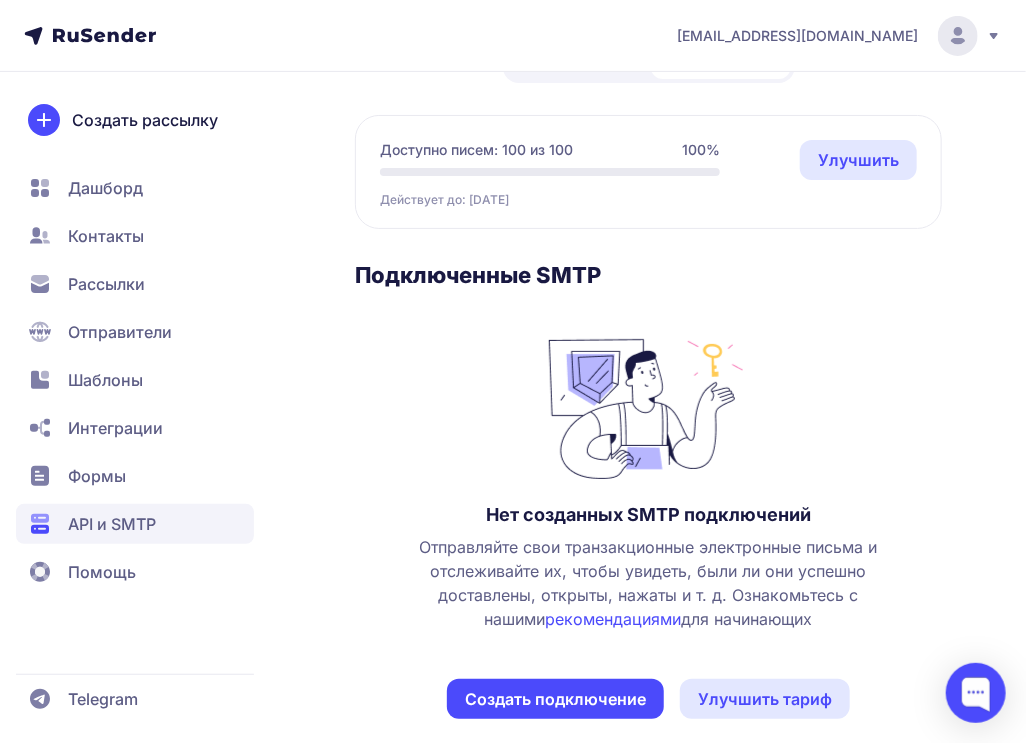 scroll, scrollTop: 232, scrollLeft: 0, axis: vertical 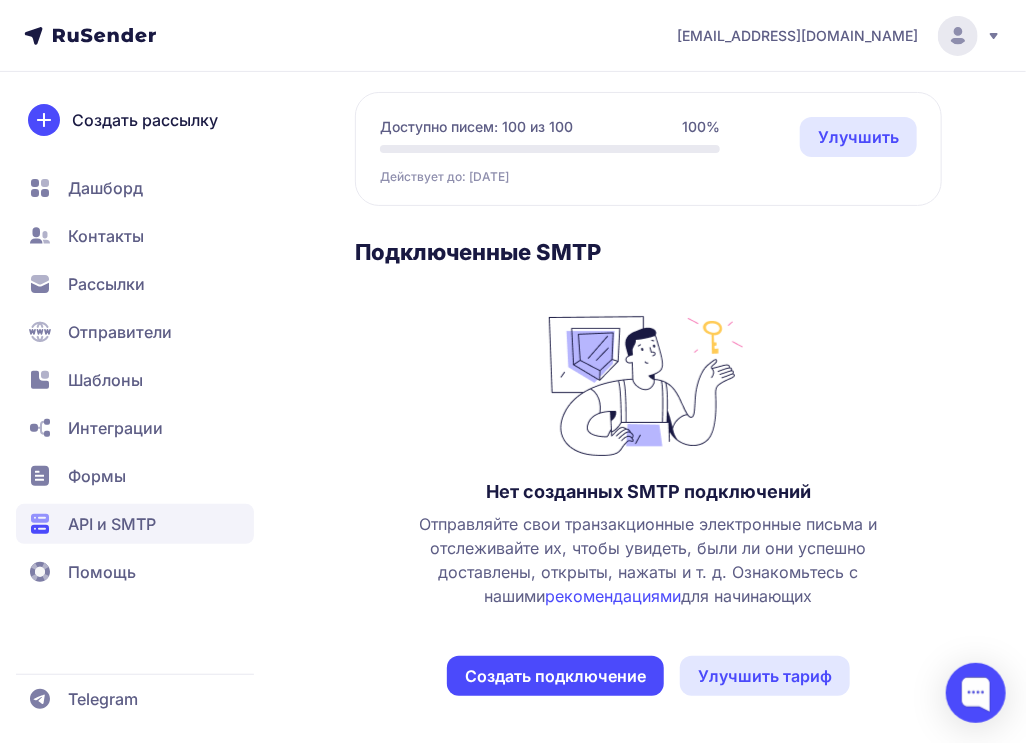 click on "рекомендациями" at bounding box center [614, 596] 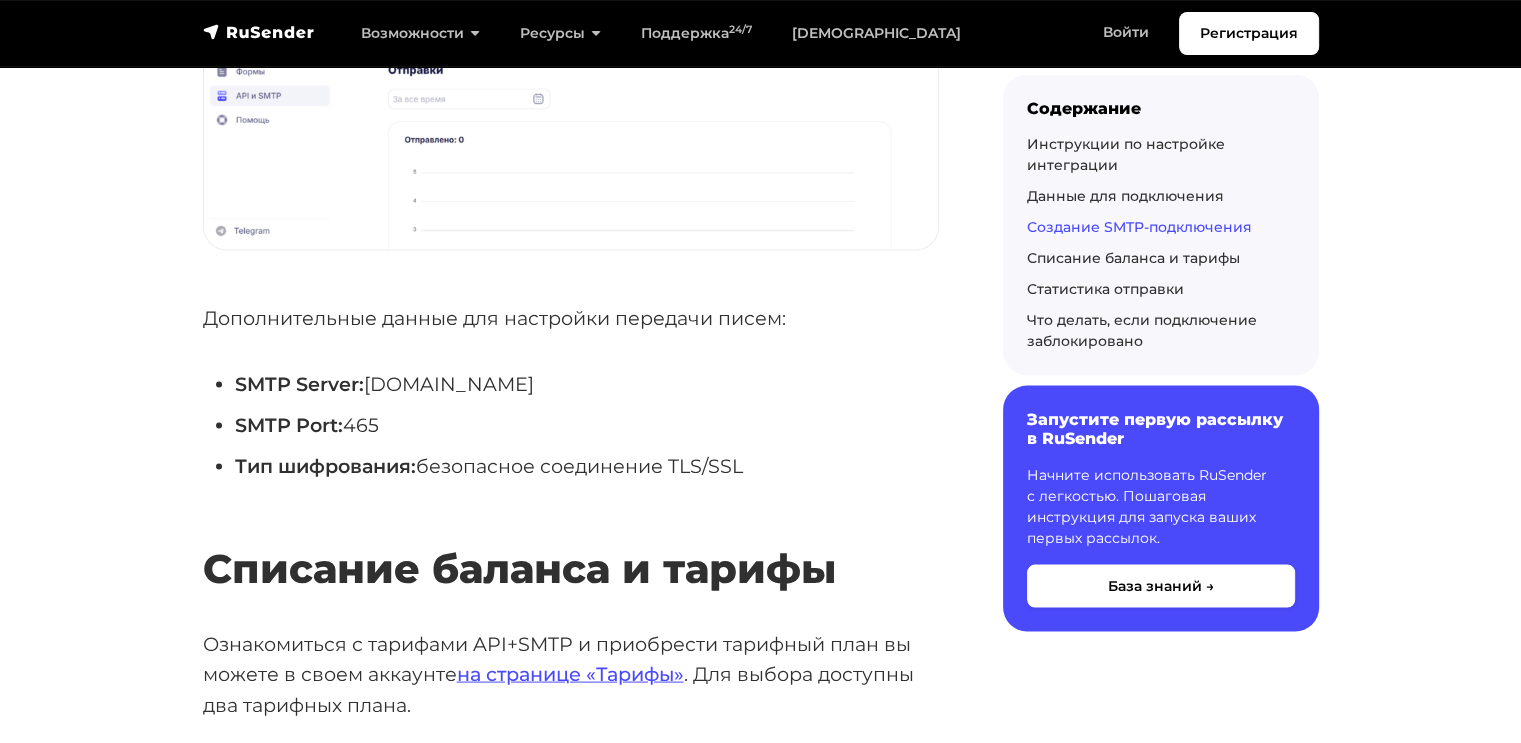scroll, scrollTop: 3840, scrollLeft: 0, axis: vertical 